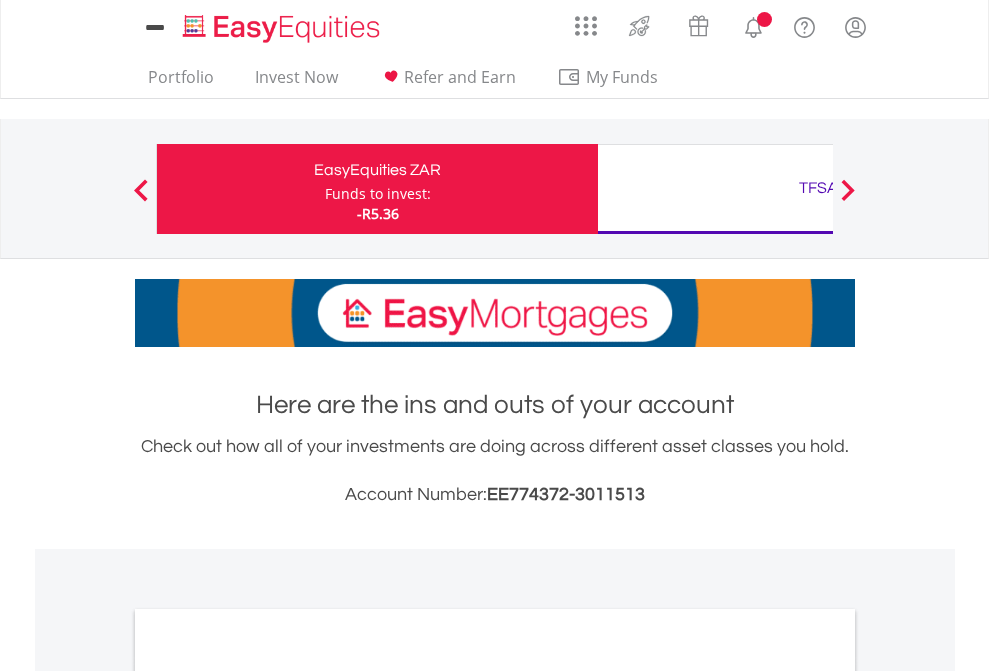 scroll, scrollTop: 0, scrollLeft: 0, axis: both 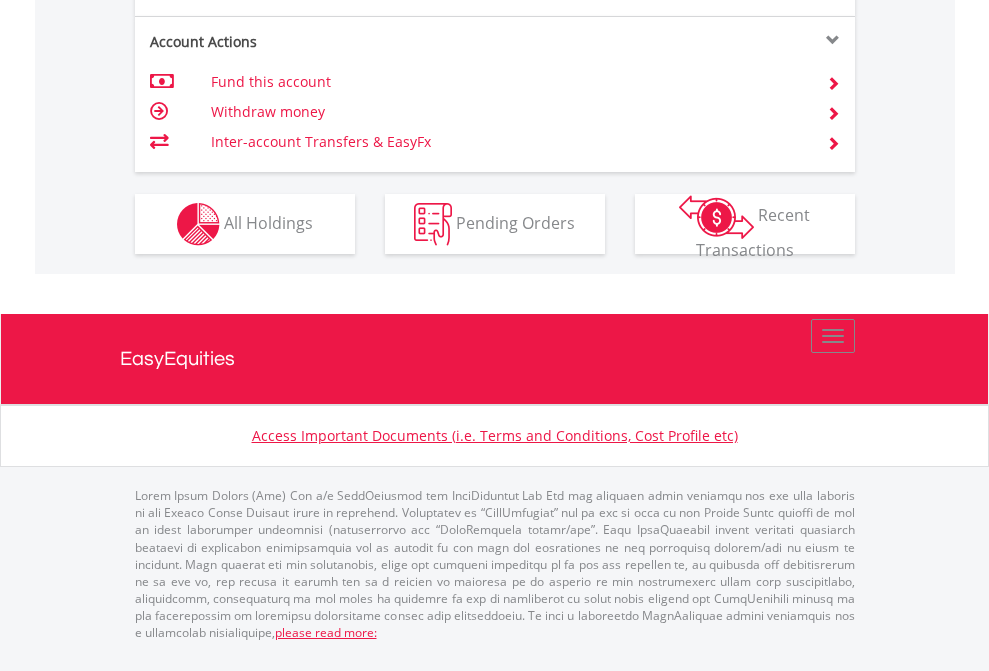 click on "Investment types" at bounding box center [706, -337] 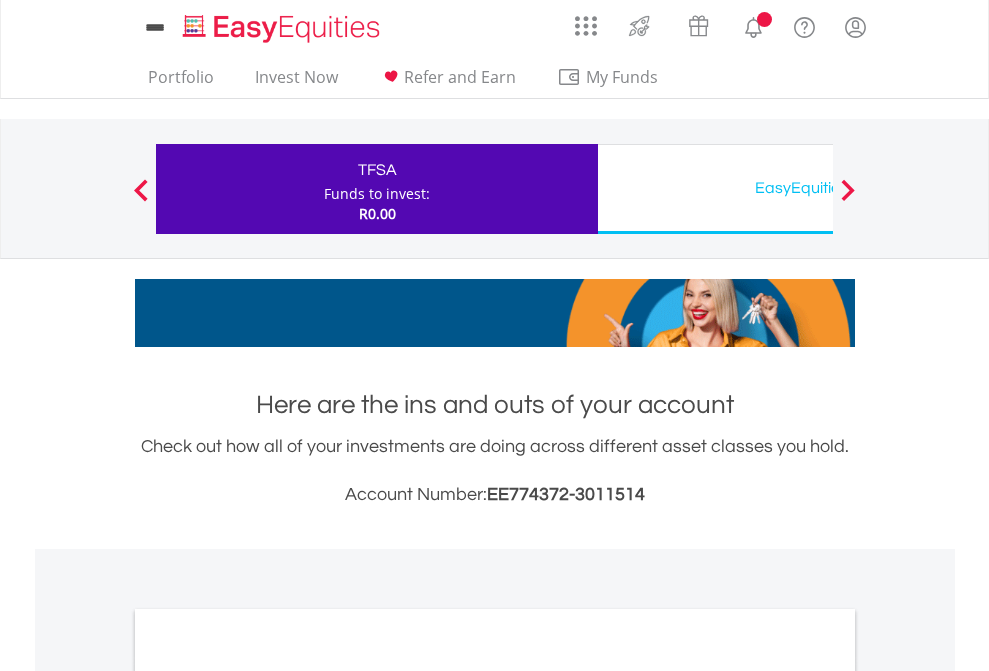 scroll, scrollTop: 0, scrollLeft: 0, axis: both 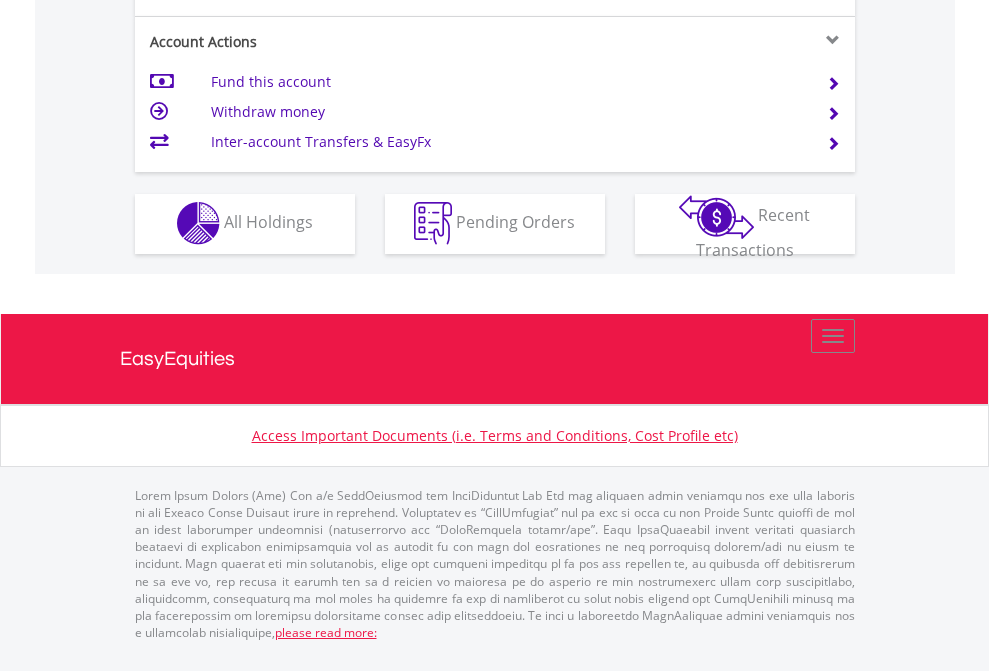 click on "Investment types" at bounding box center [706, -353] 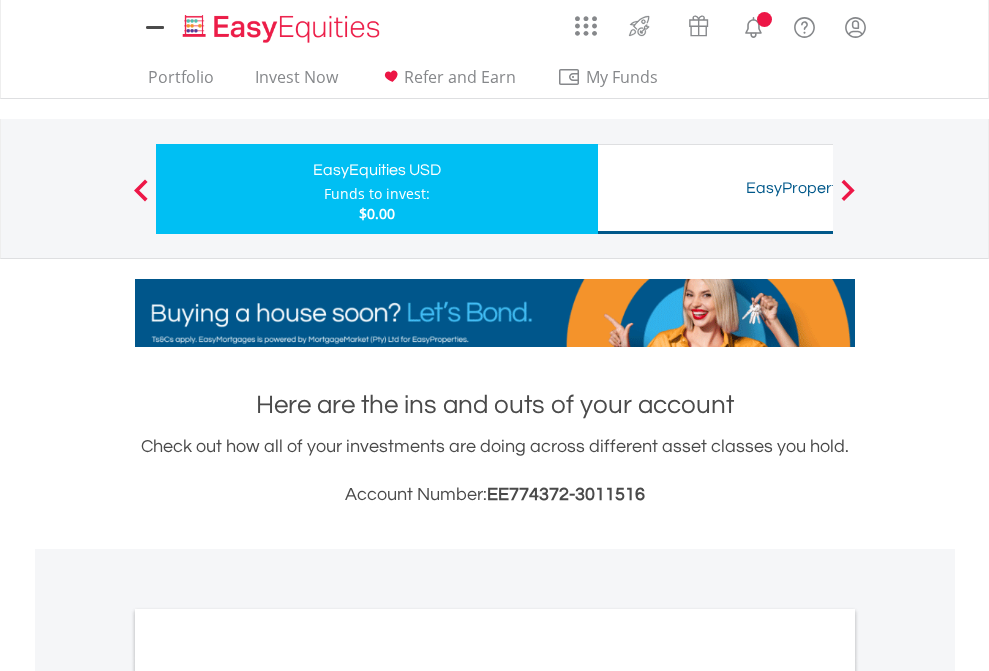 scroll, scrollTop: 0, scrollLeft: 0, axis: both 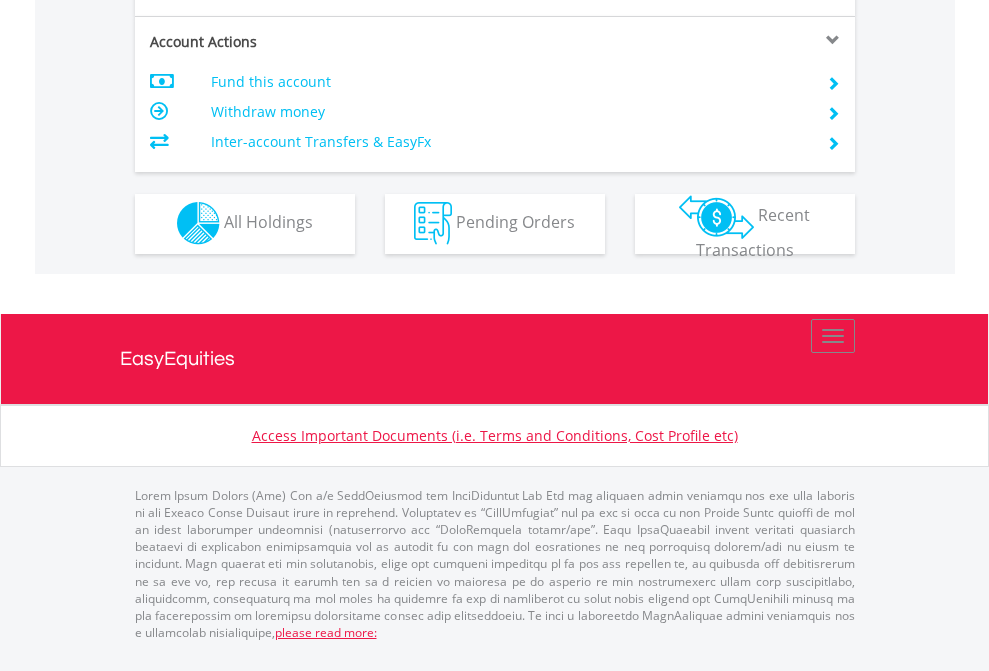 click on "Investment types" at bounding box center (706, -353) 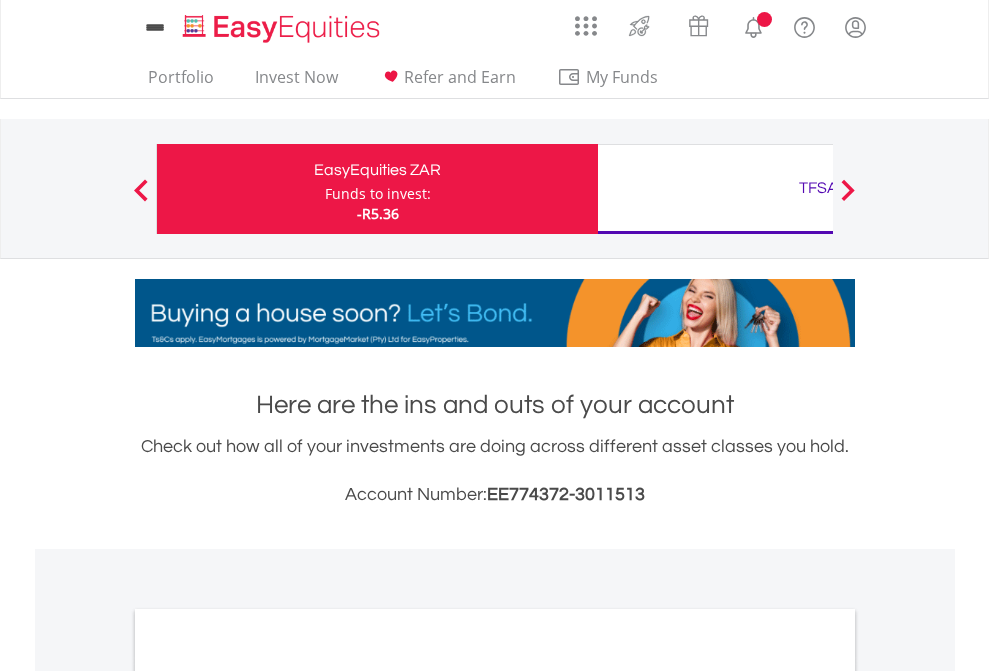 scroll, scrollTop: 1202, scrollLeft: 0, axis: vertical 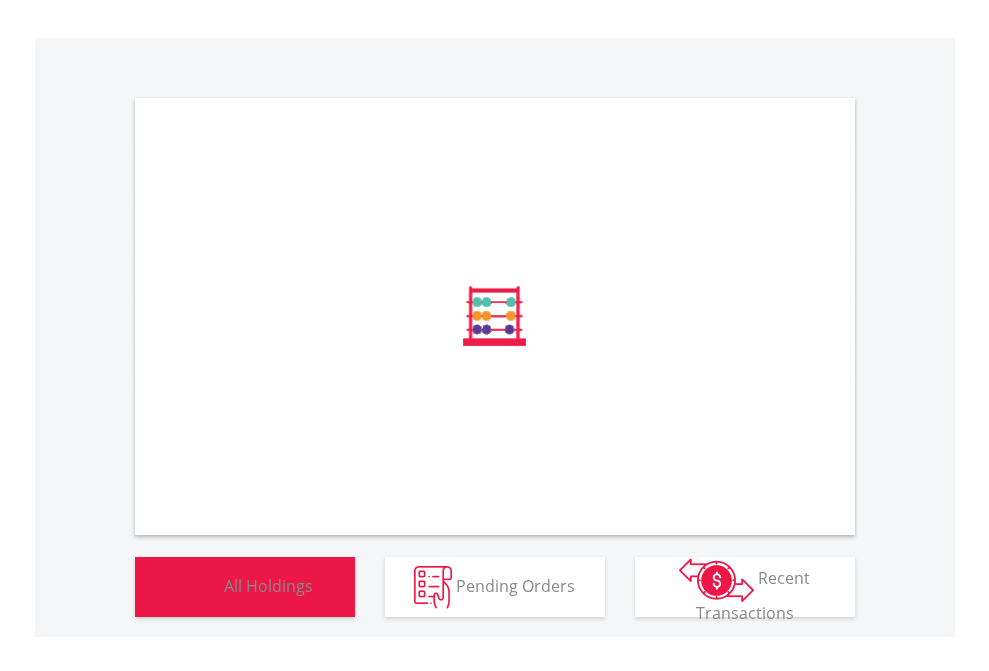 click on "All Holdings" at bounding box center (268, 585) 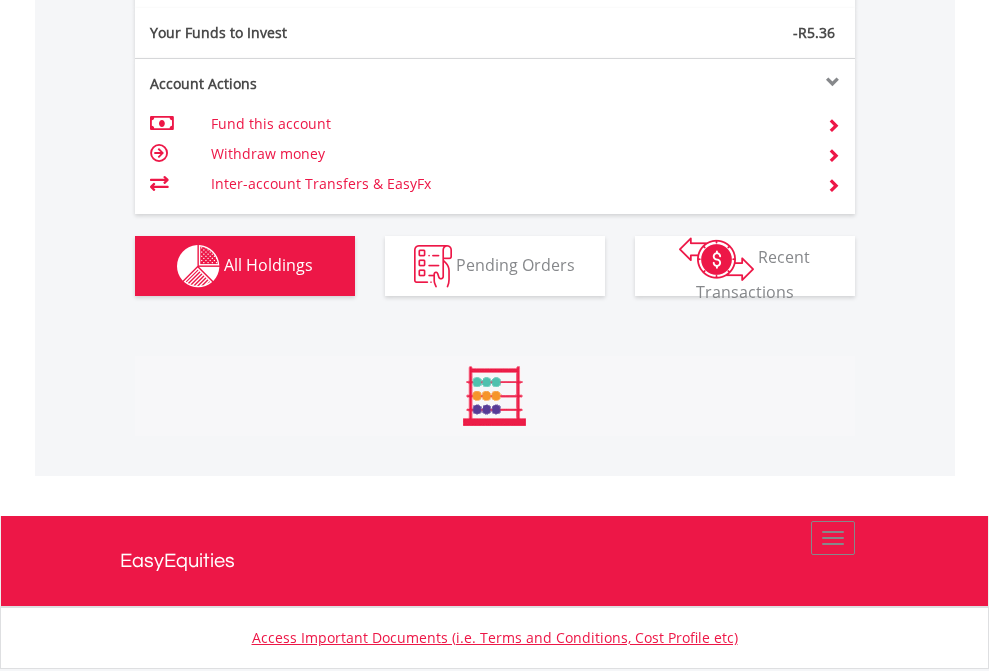 scroll, scrollTop: 999808, scrollLeft: 999687, axis: both 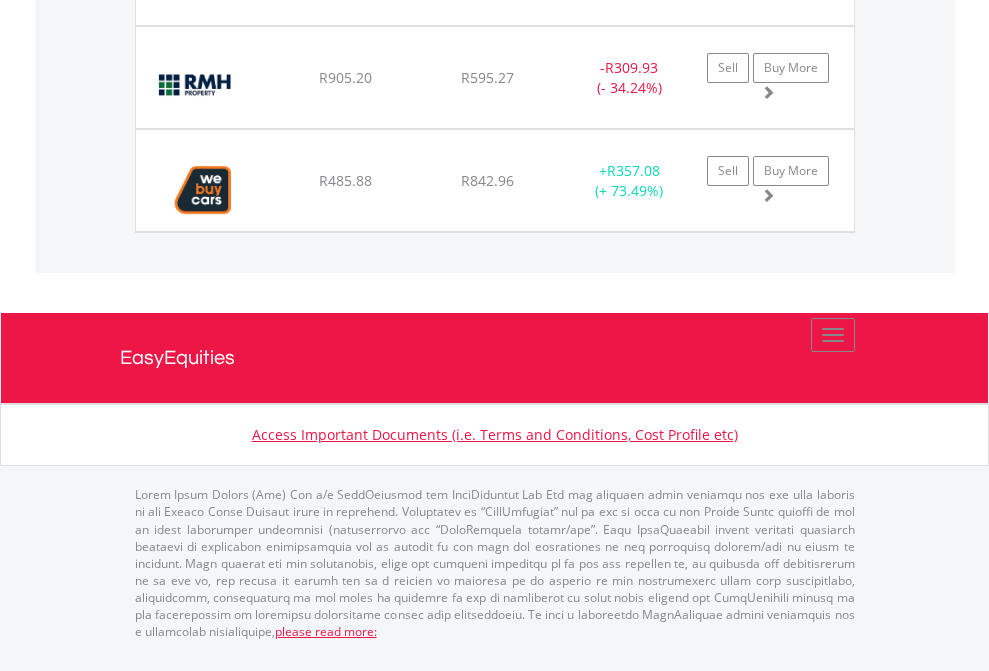click on "TFSA" at bounding box center [818, -1545] 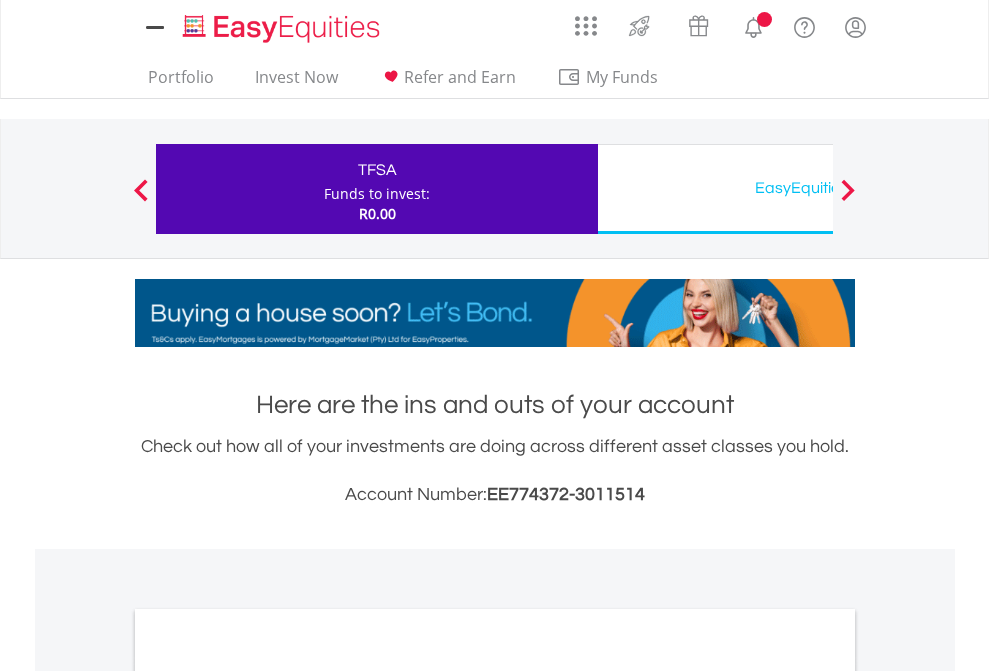 scroll, scrollTop: 0, scrollLeft: 0, axis: both 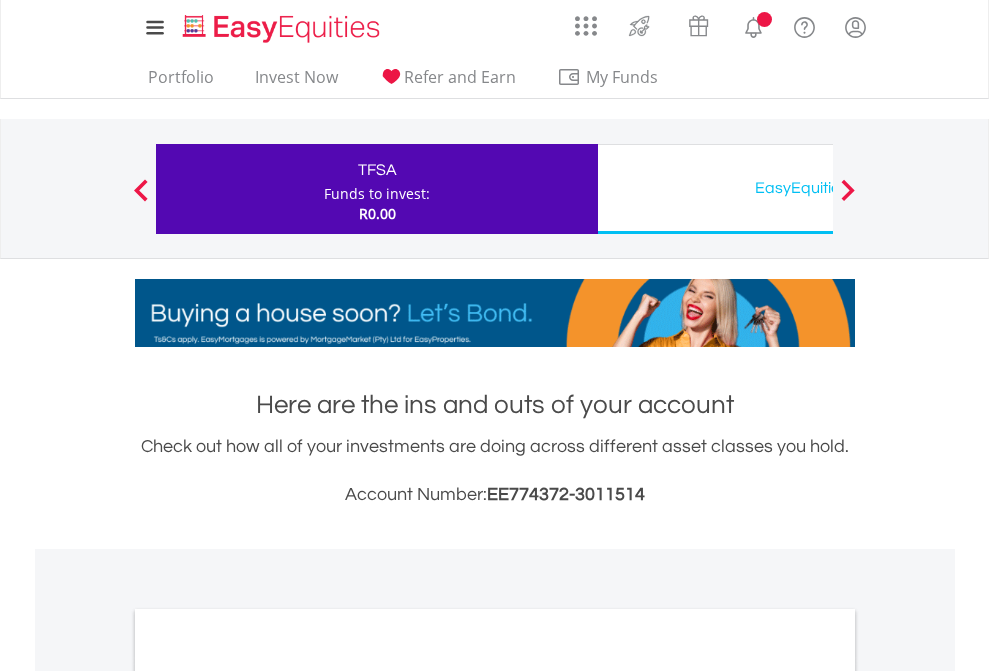 click on "All Holdings" at bounding box center [268, 1096] 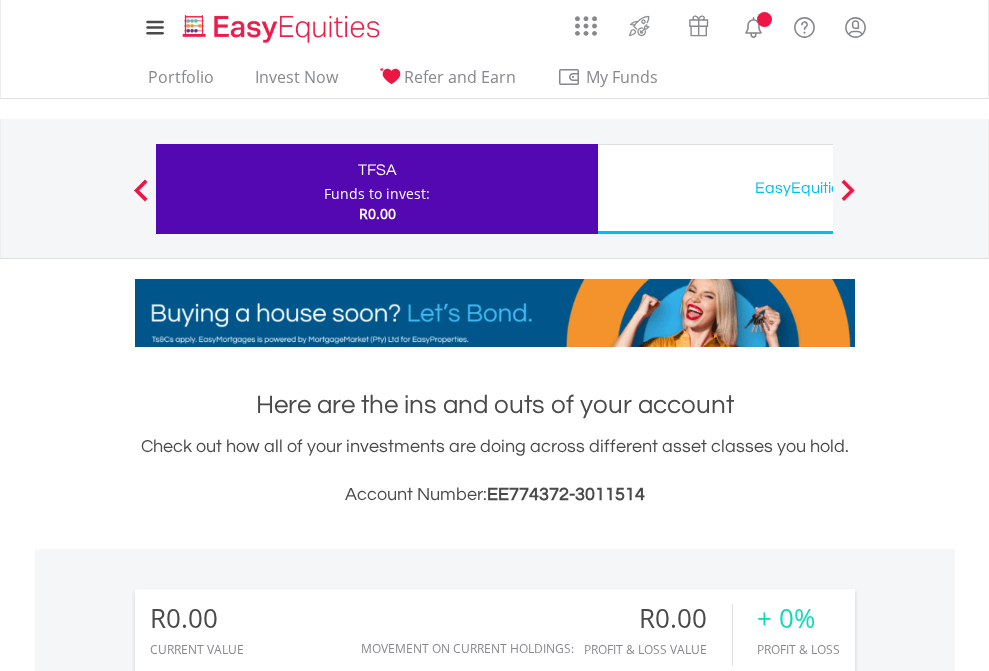 scroll, scrollTop: 1486, scrollLeft: 0, axis: vertical 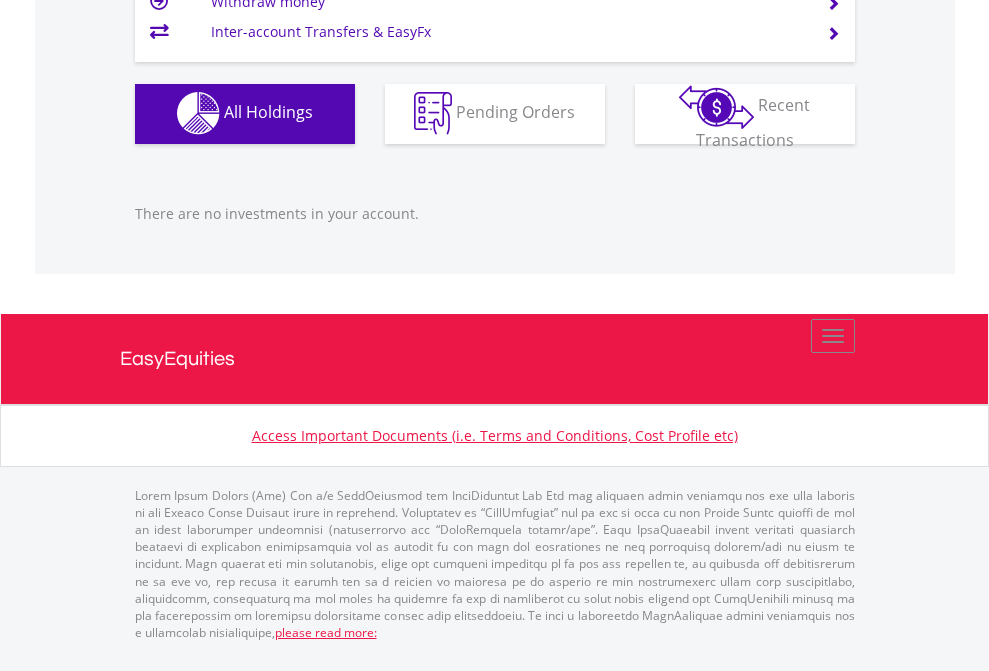 click on "EasyEquities USD" at bounding box center (818, -1142) 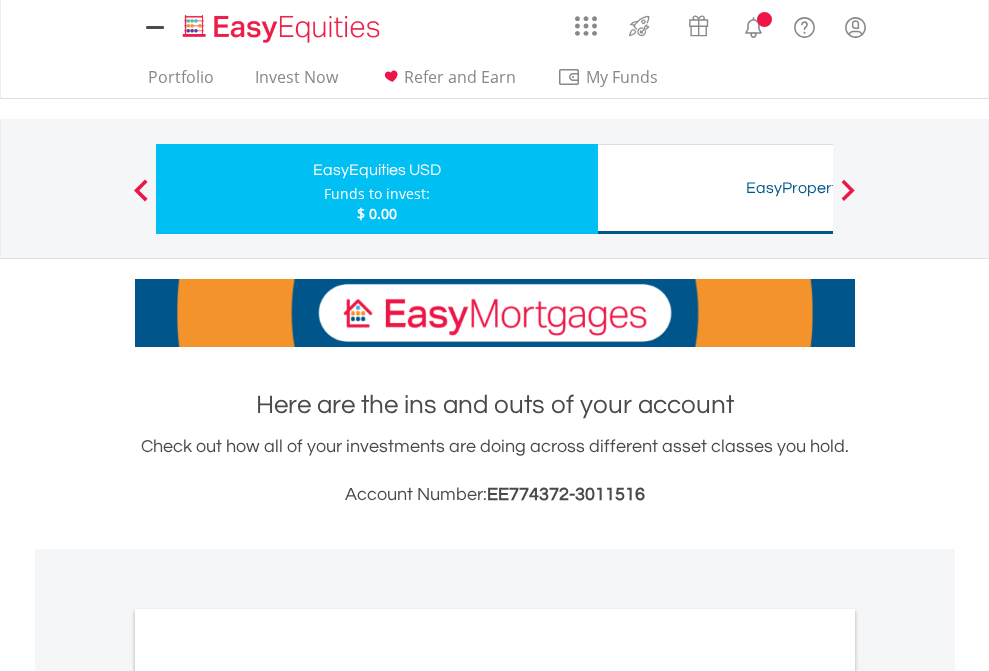 scroll, scrollTop: 0, scrollLeft: 0, axis: both 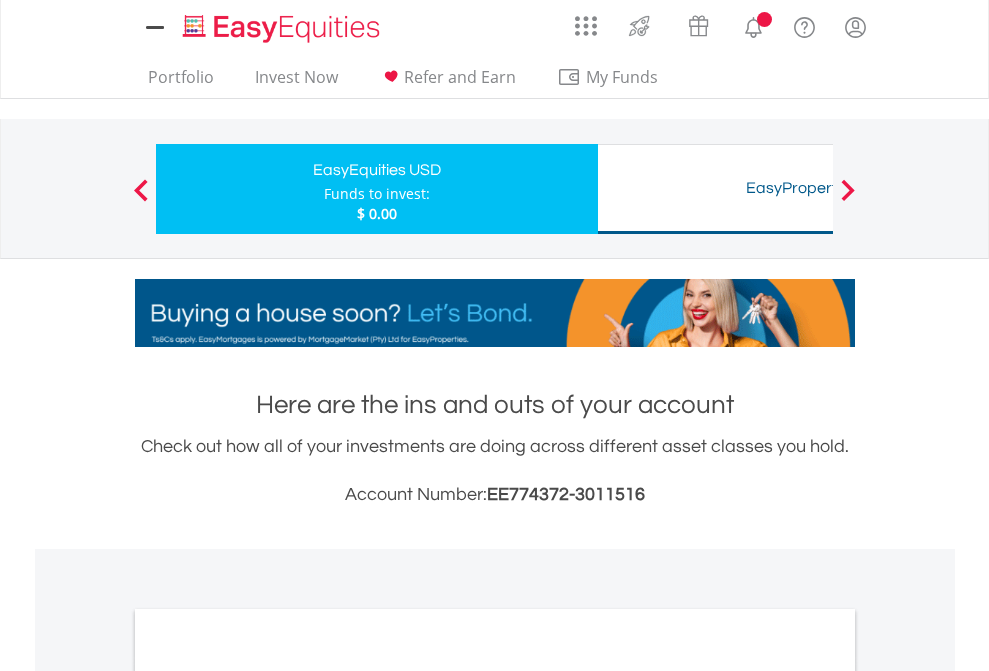 click on "All Holdings" at bounding box center [268, 1096] 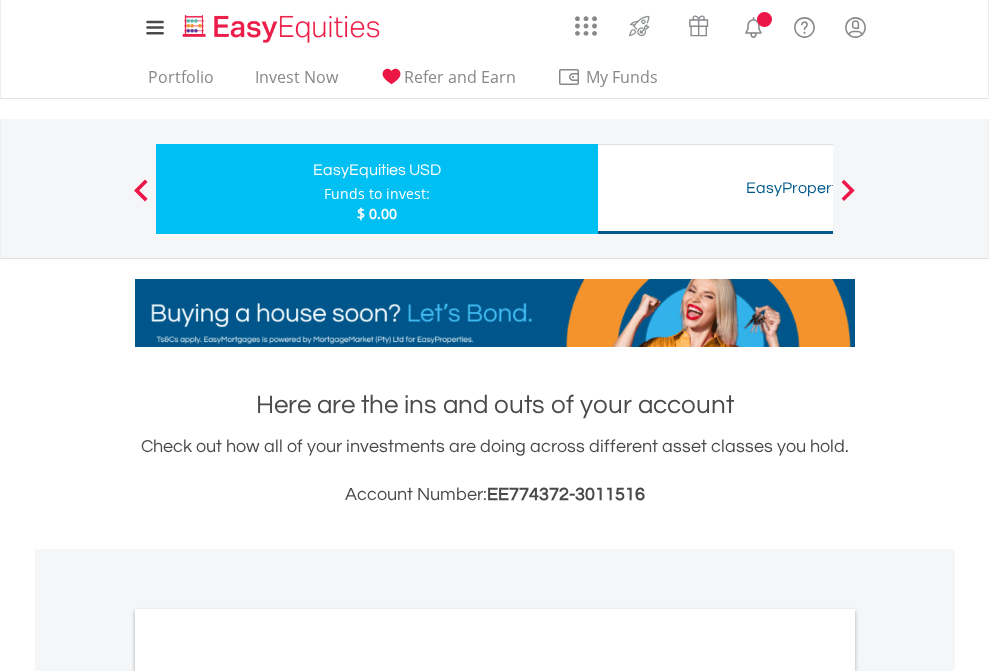 scroll, scrollTop: 1202, scrollLeft: 0, axis: vertical 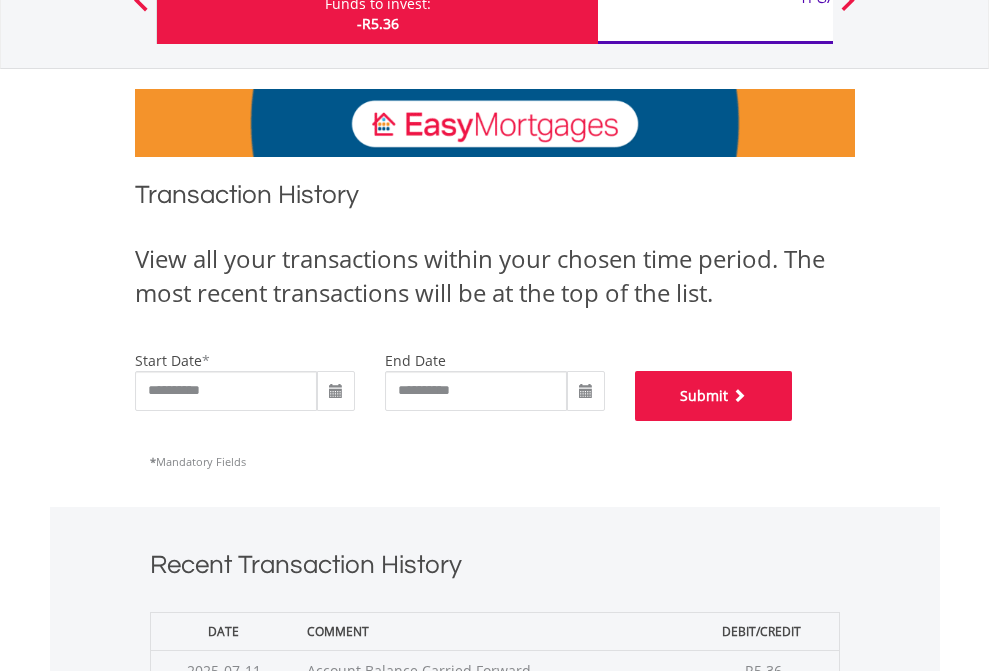click on "Submit" at bounding box center (714, 396) 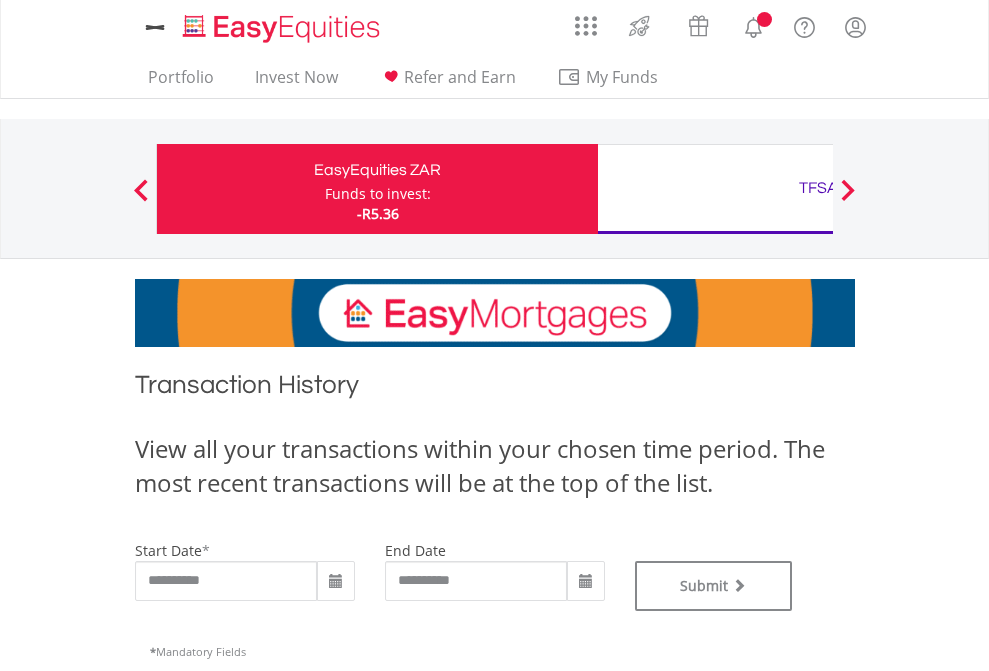scroll, scrollTop: 0, scrollLeft: 0, axis: both 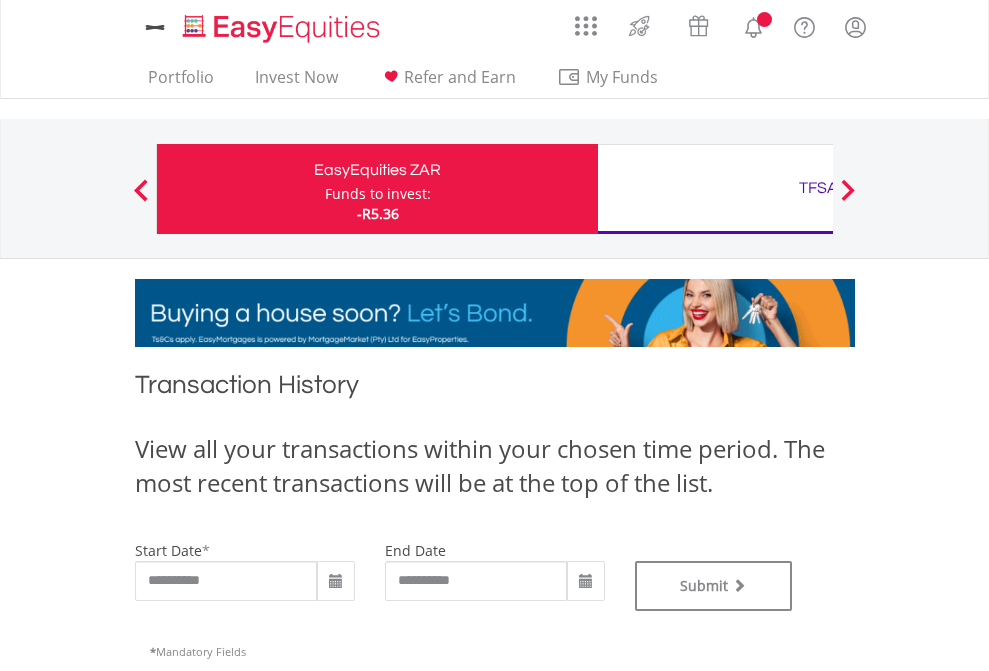 click on "TFSA" at bounding box center (818, 188) 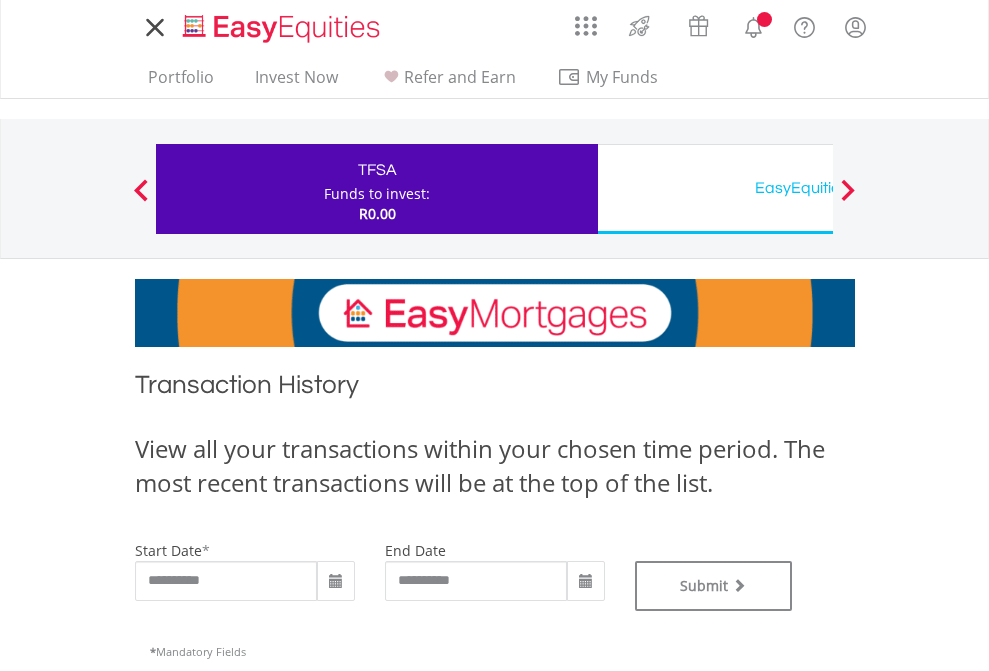 scroll, scrollTop: 0, scrollLeft: 0, axis: both 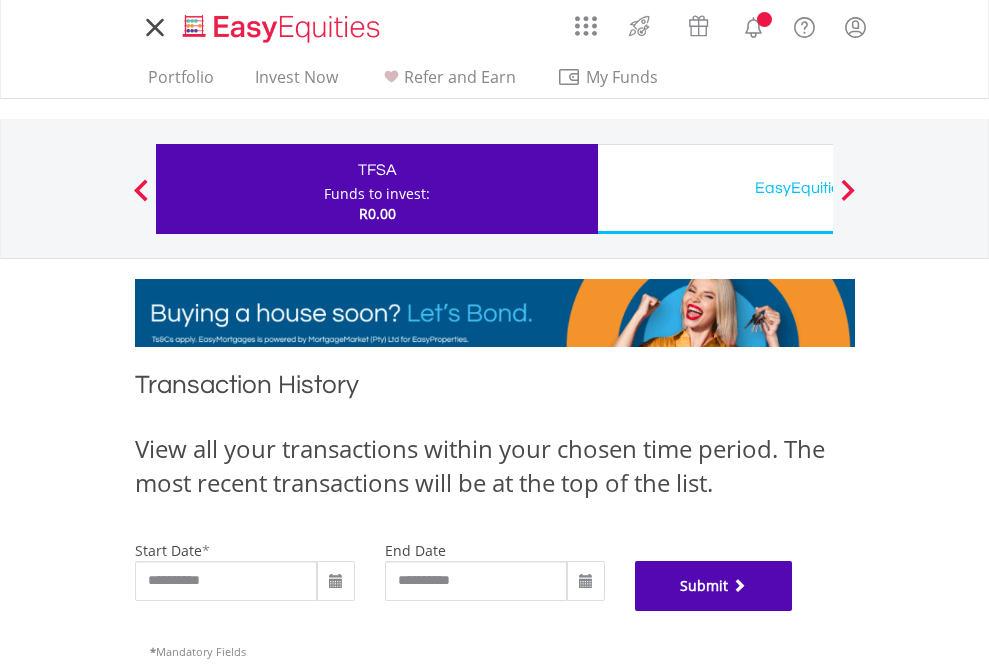 click on "Submit" at bounding box center (714, 586) 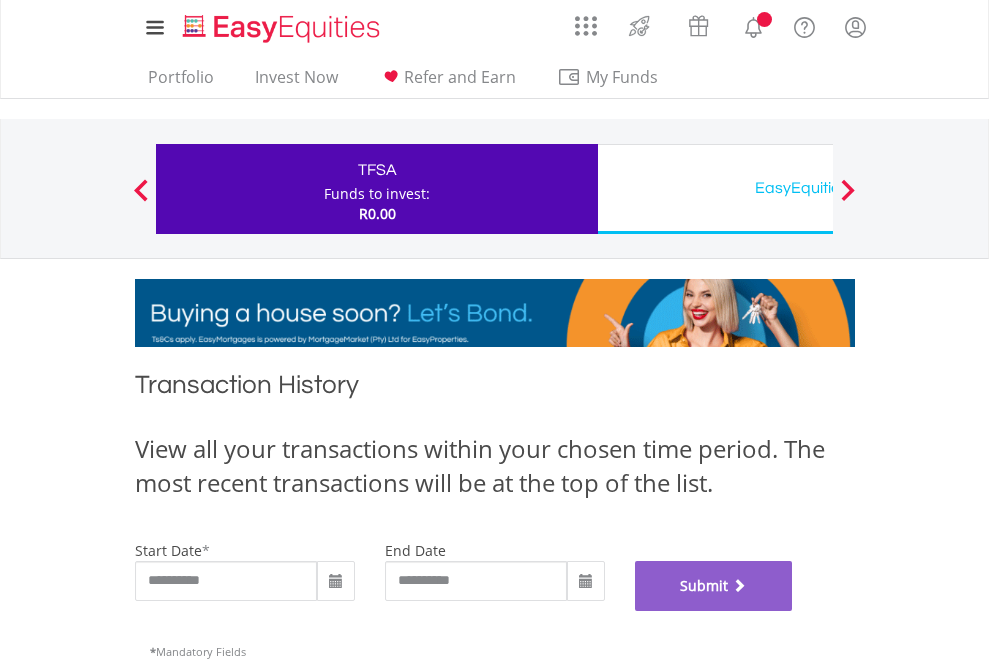 scroll, scrollTop: 811, scrollLeft: 0, axis: vertical 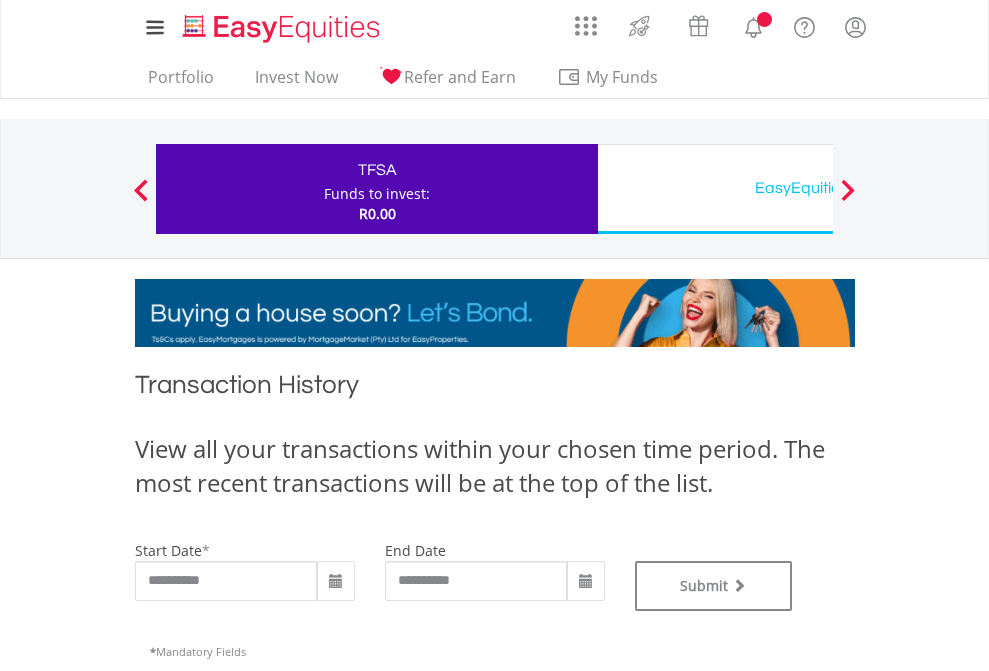 click on "EasyEquities USD" at bounding box center [818, 188] 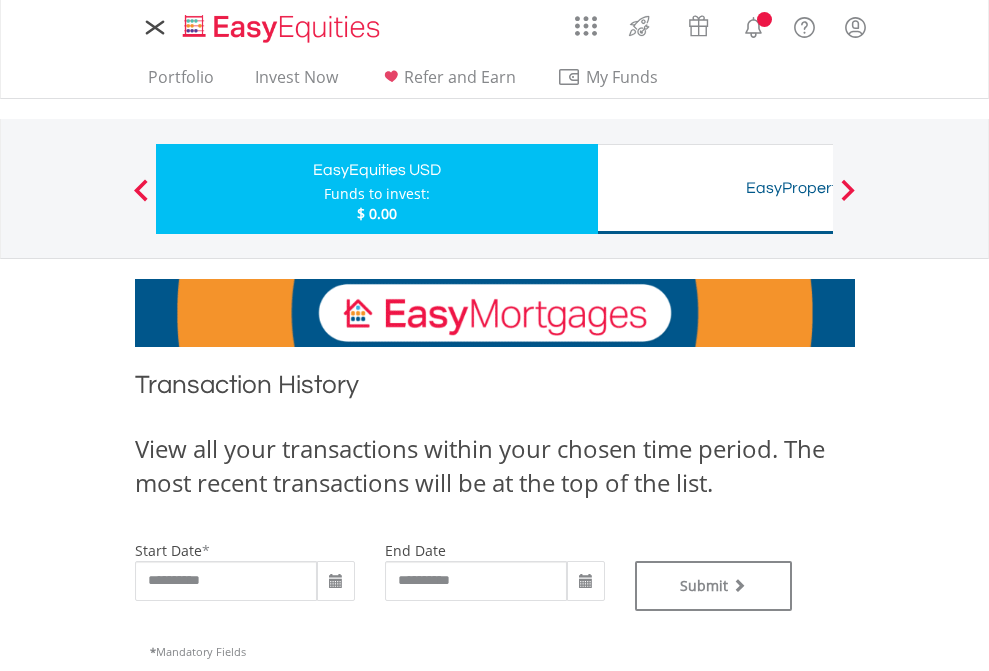 scroll, scrollTop: 0, scrollLeft: 0, axis: both 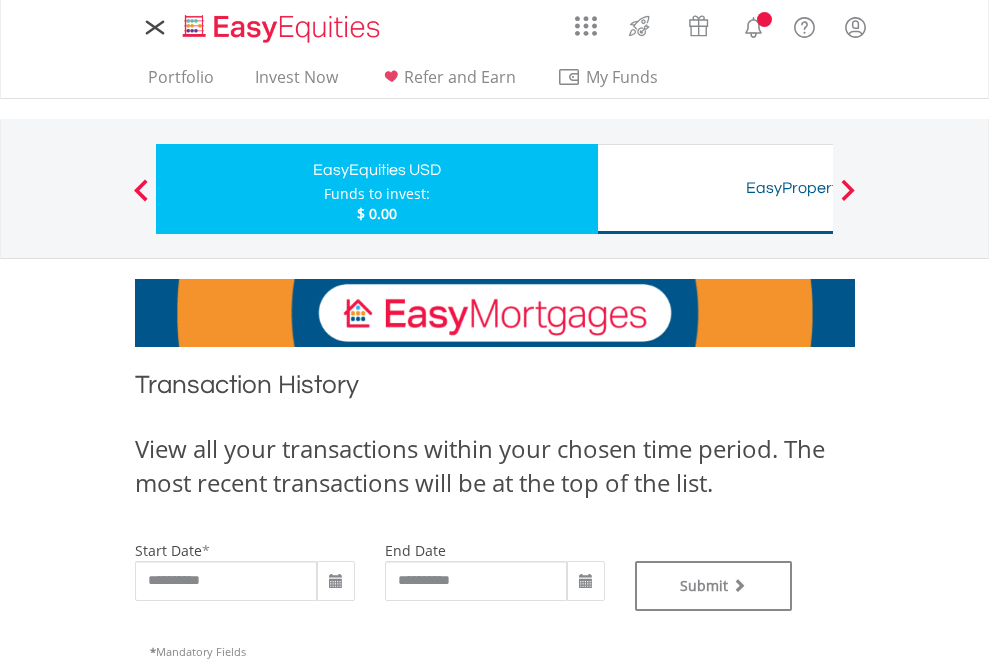 type on "**********" 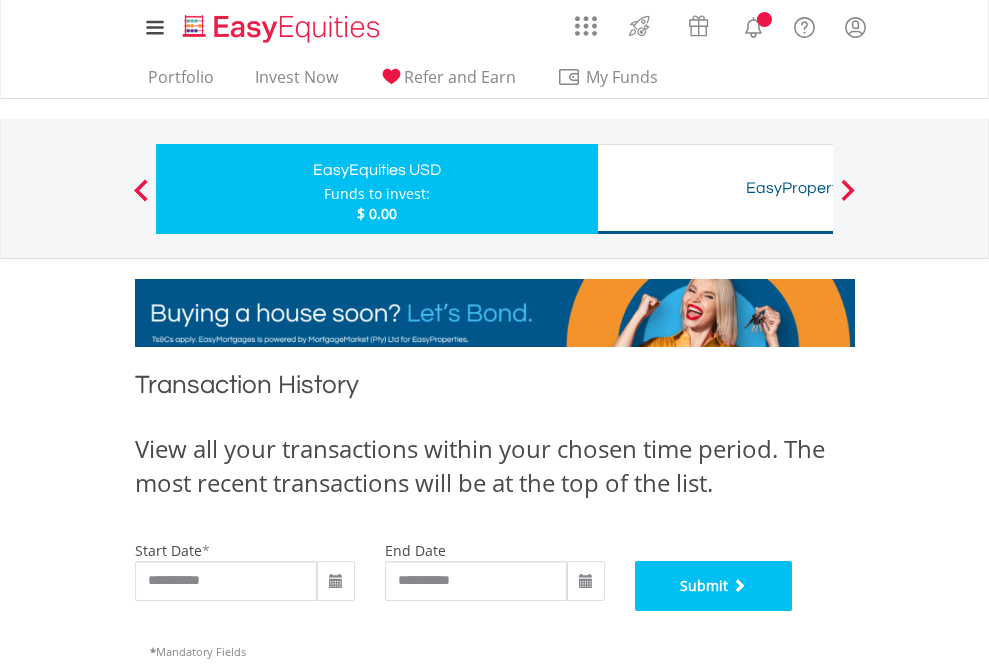 click on "Submit" at bounding box center [714, 586] 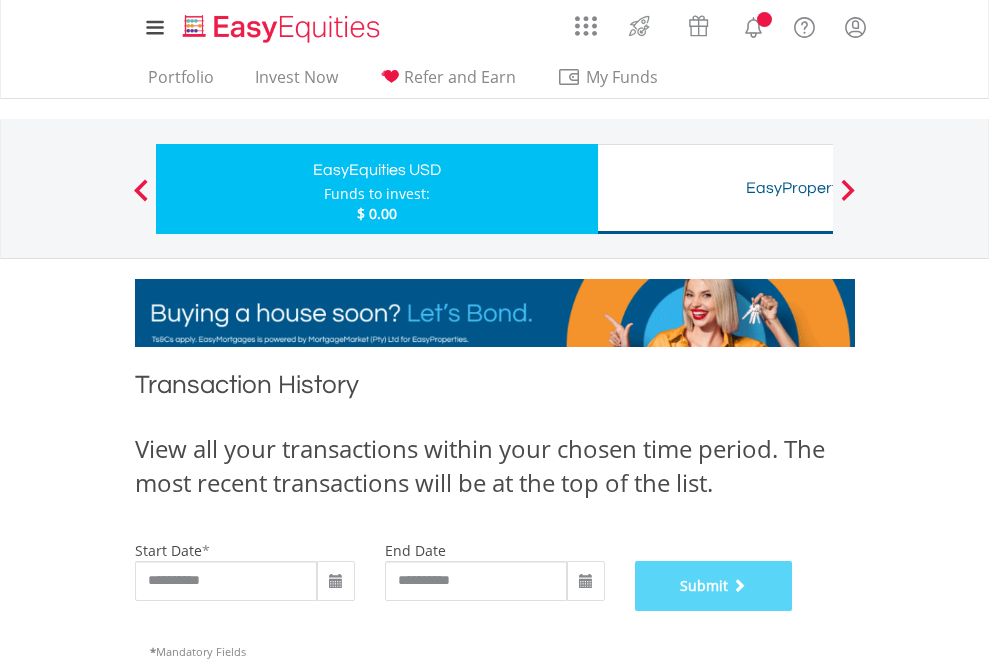 scroll, scrollTop: 811, scrollLeft: 0, axis: vertical 